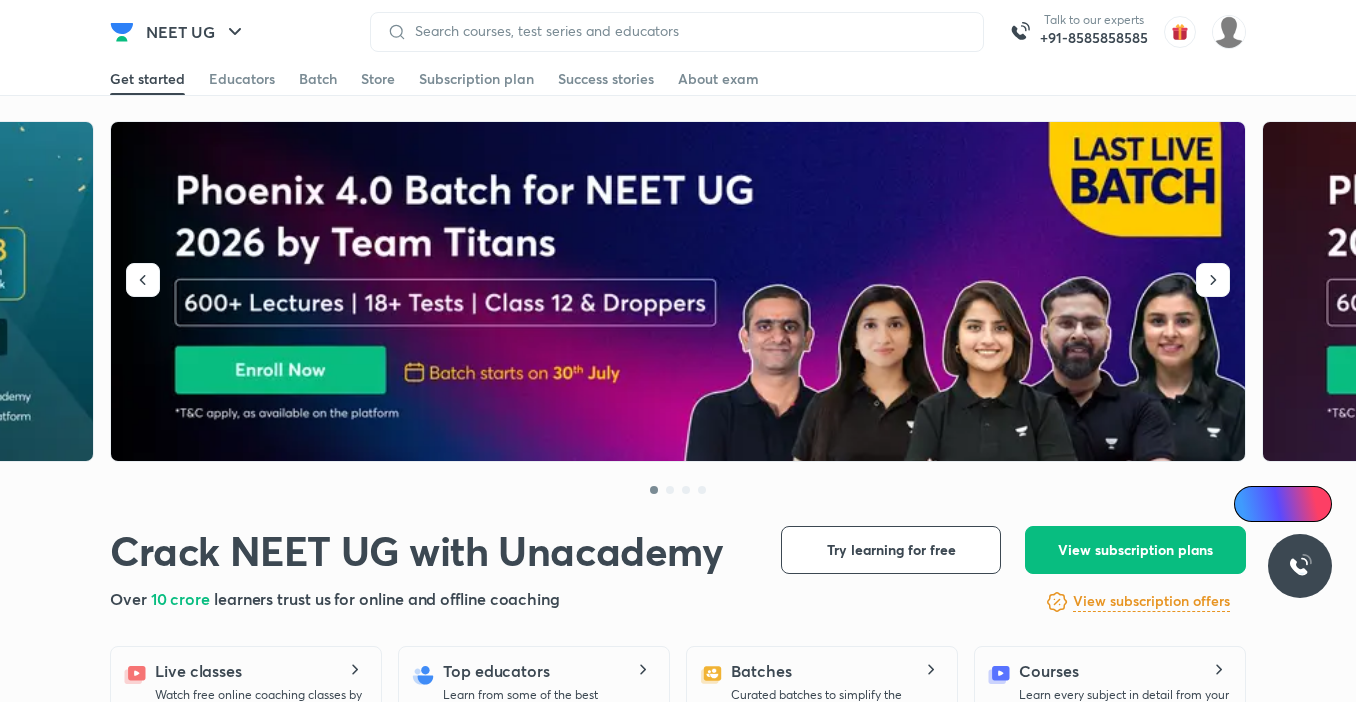 scroll, scrollTop: 0, scrollLeft: 0, axis: both 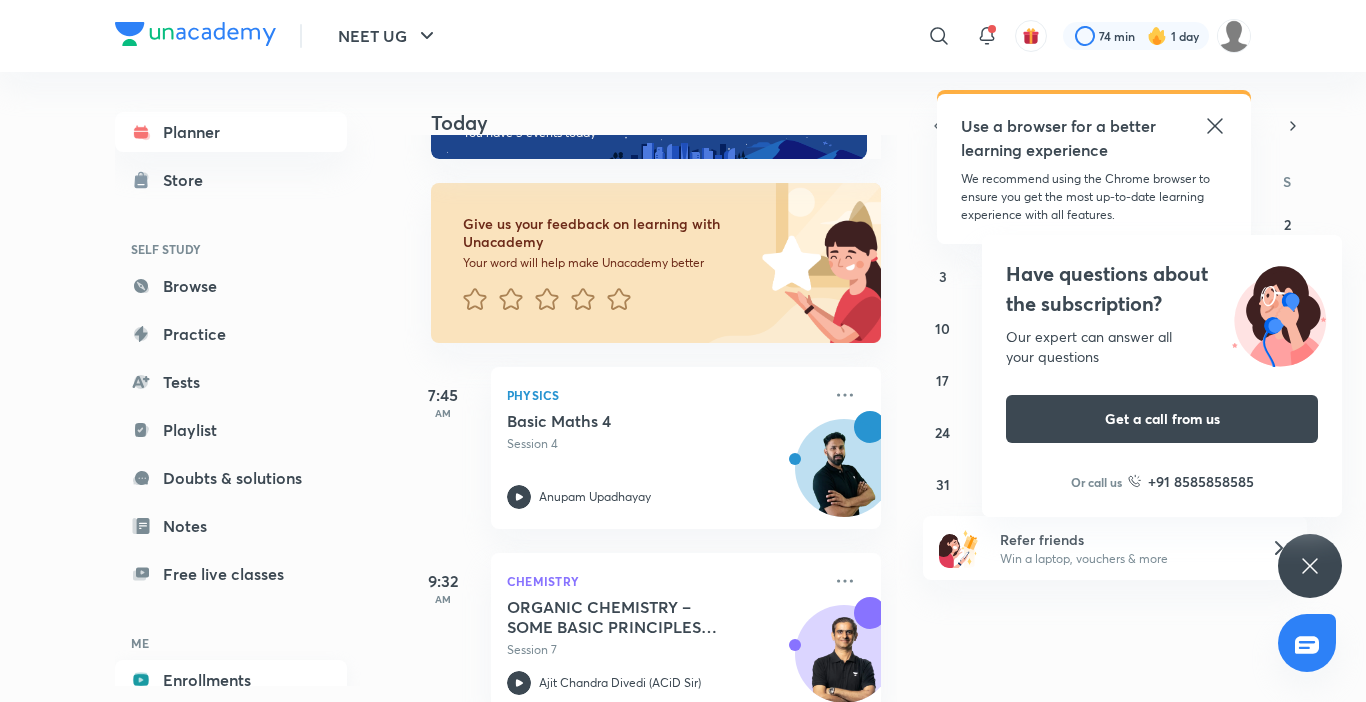 click 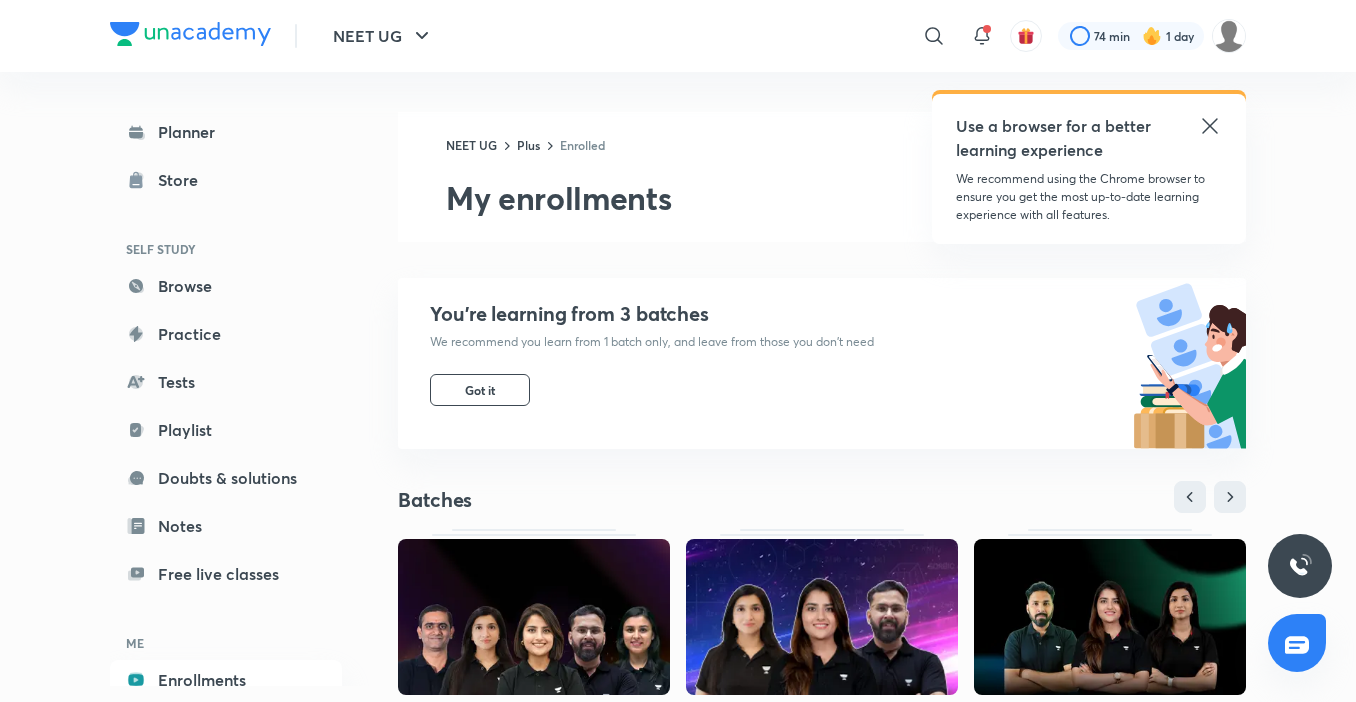click at bounding box center [822, 617] 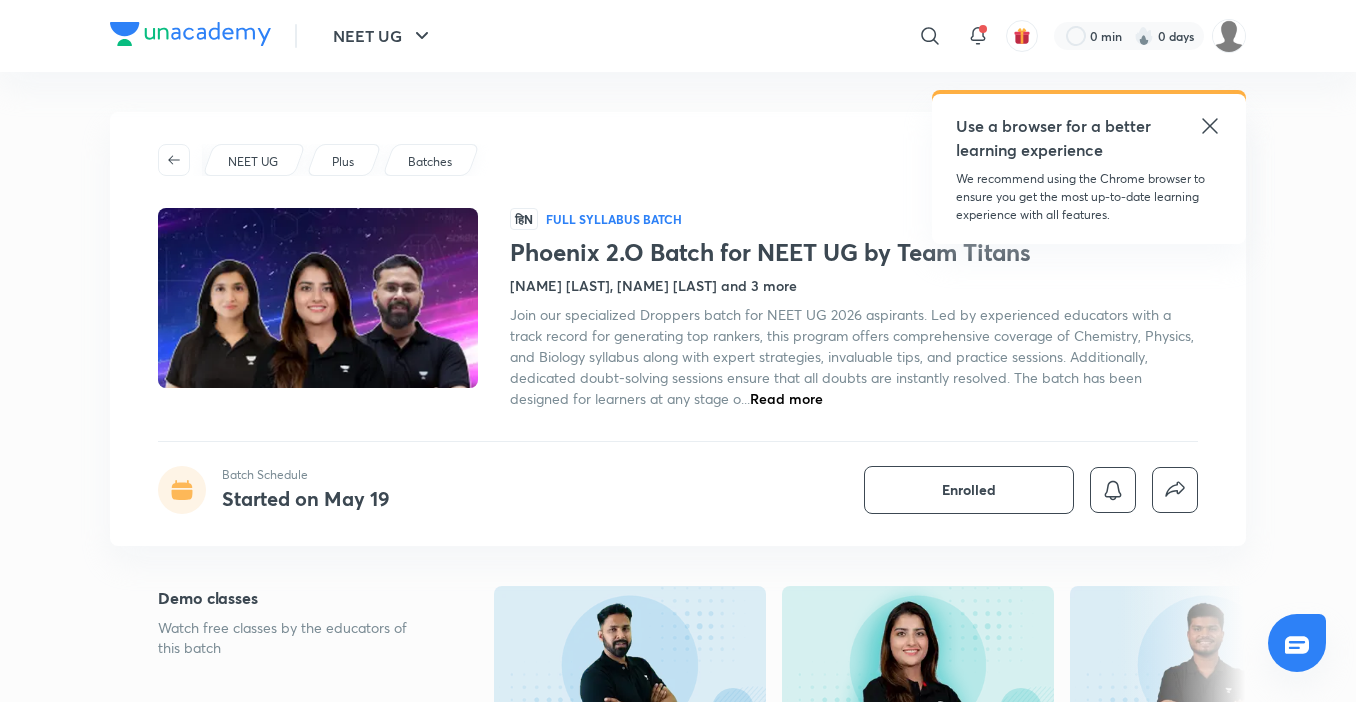 scroll, scrollTop: 0, scrollLeft: 0, axis: both 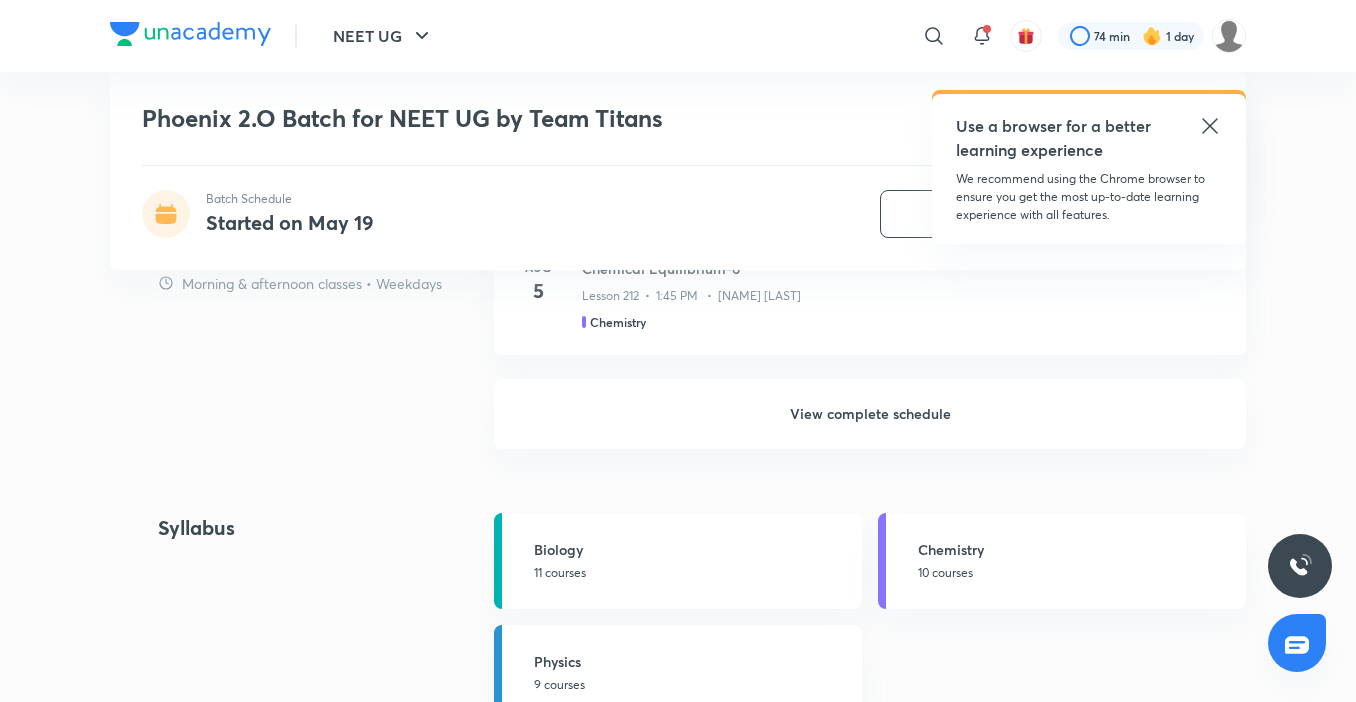 click on "View complete schedule" at bounding box center [870, 414] 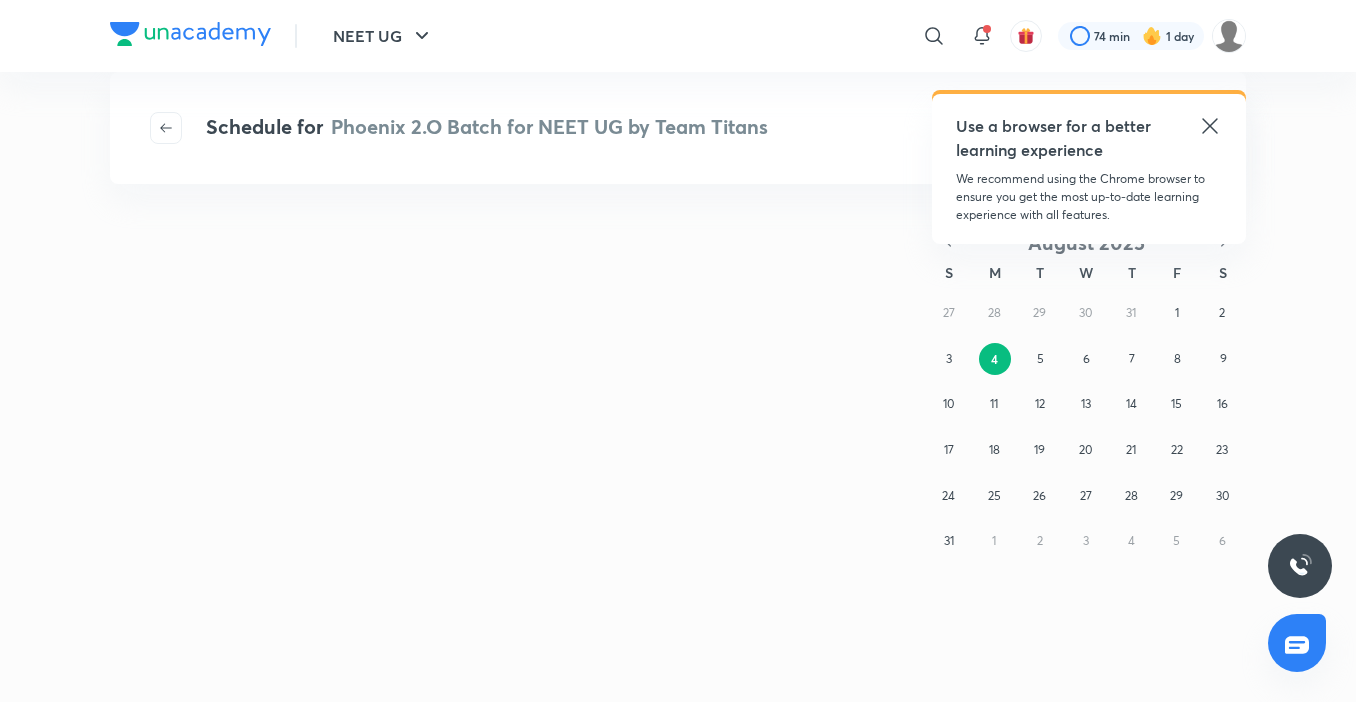 scroll, scrollTop: 0, scrollLeft: 0, axis: both 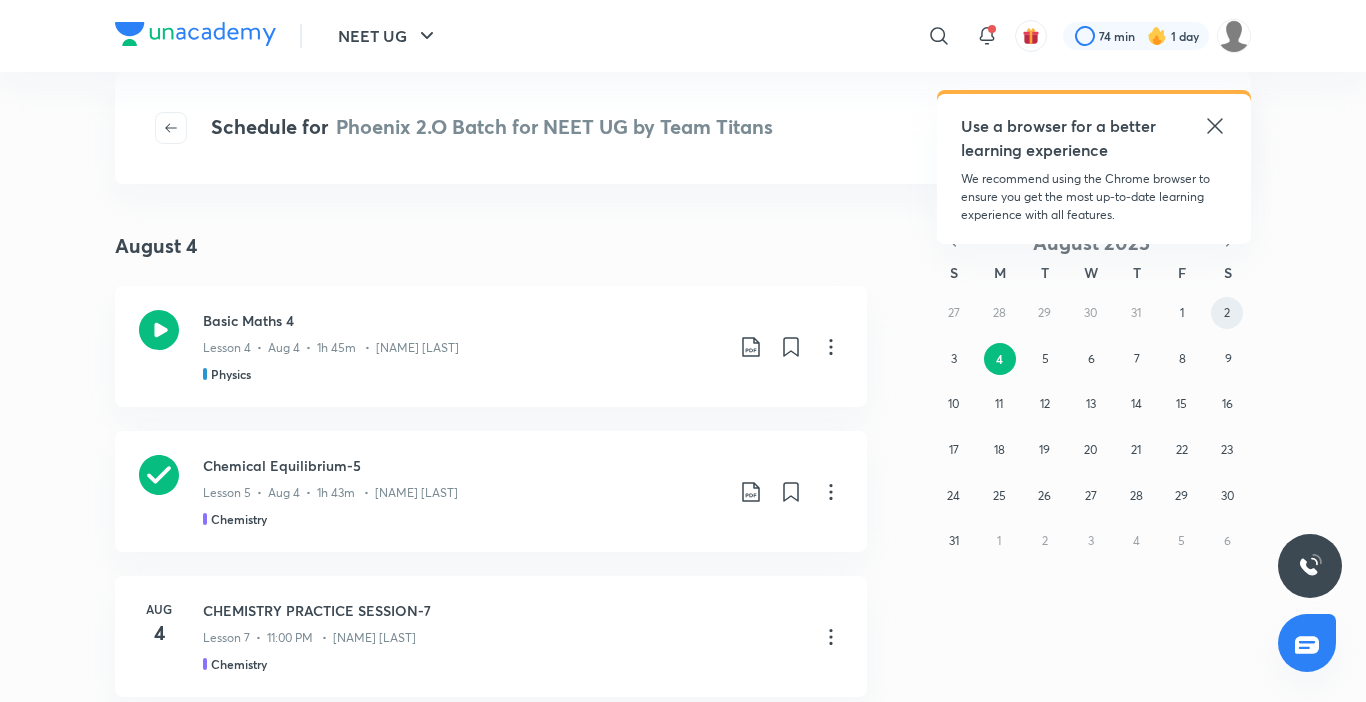 click on "2" at bounding box center (1227, 313) 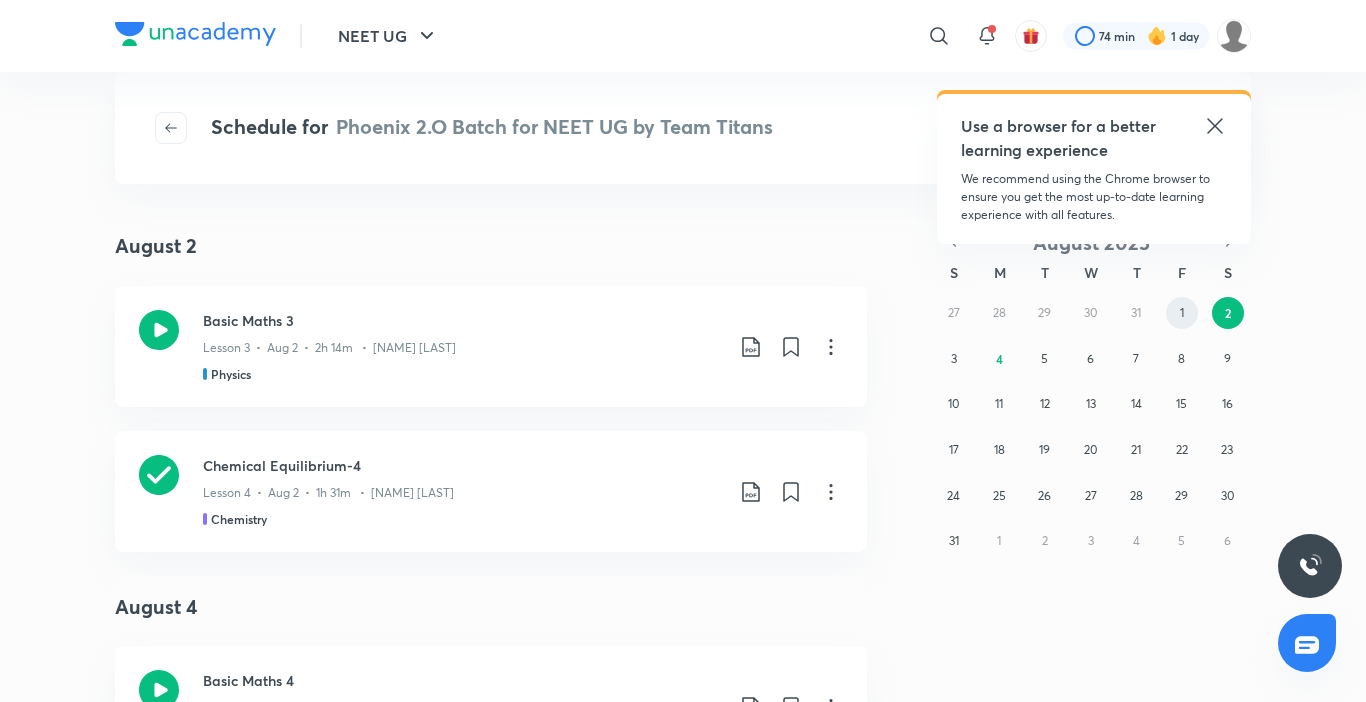 click on "1" at bounding box center [1182, 313] 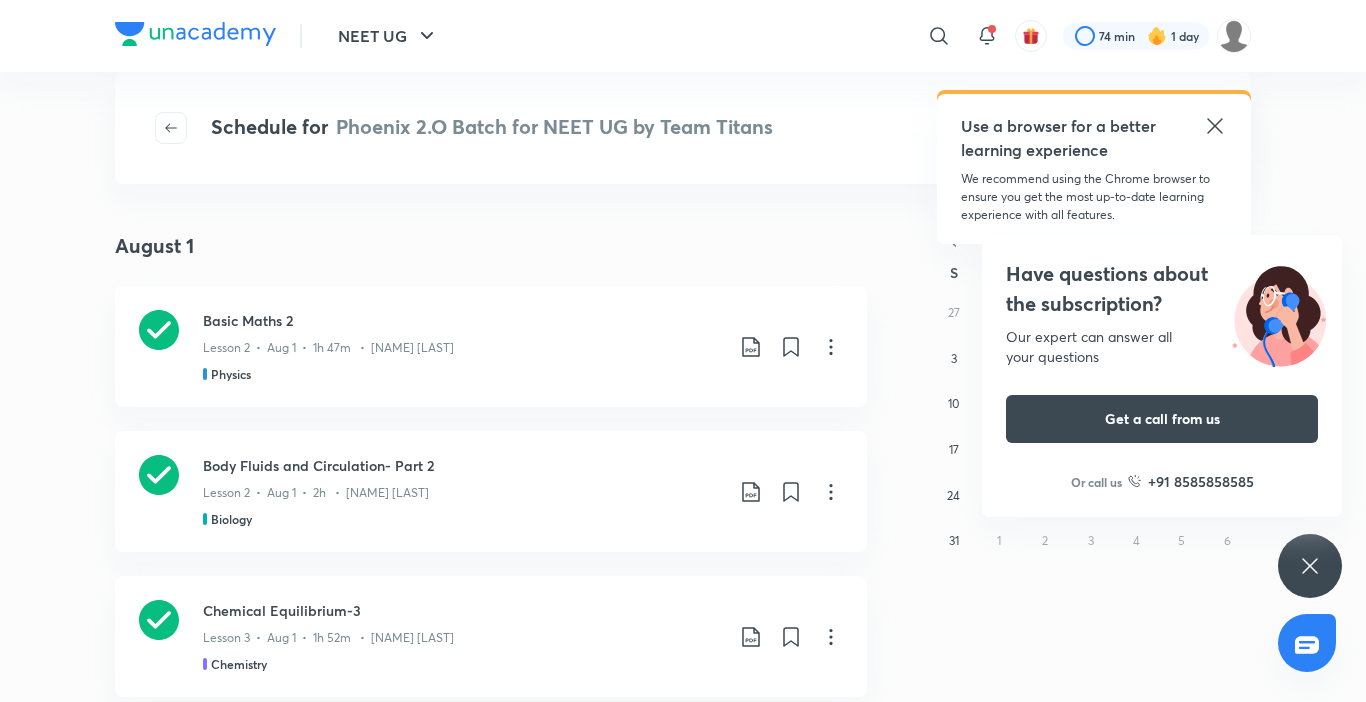 click on "Have questions about the subscription? Our expert can answer all your questions Get a call from us Or call us +91 8585858585" at bounding box center (1310, 566) 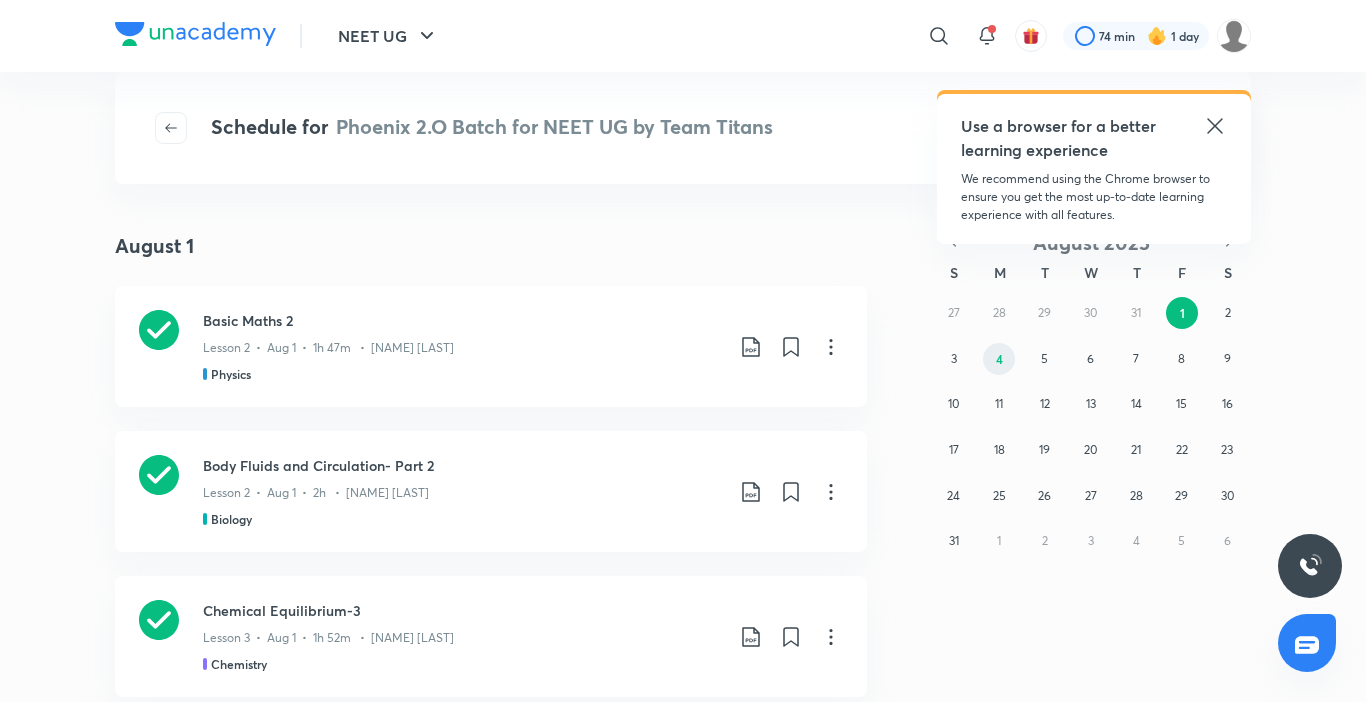 click on "4" at bounding box center (999, 359) 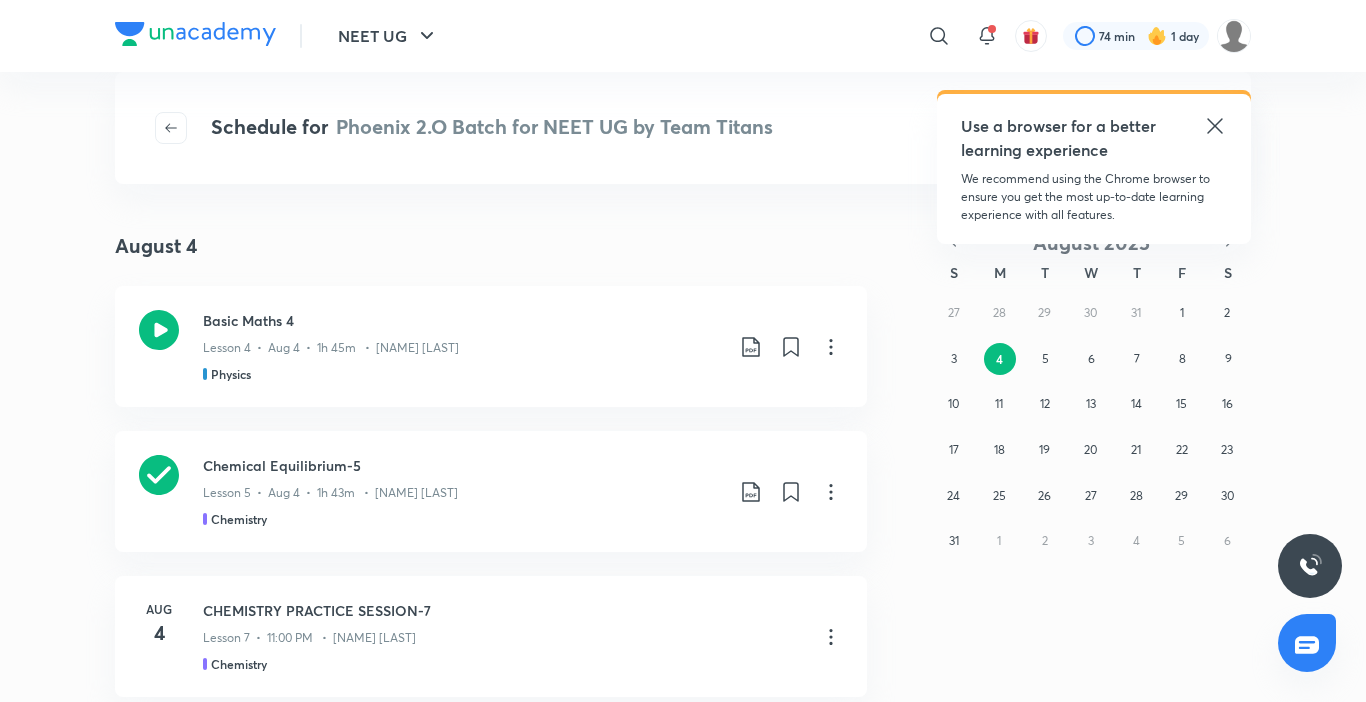 click on "Lesson 4  •  Aug 4  •  1h 45m   •  [NAME] [LAST] Physics Chemical Equilibrium-5 Lesson 5  •  Aug 4  •  1h 43m   •  [NAME] [LAST] Chemistry Aug 4 CHEMISTRY PRACTICE SESSION-7 Lesson 7  •  11:00 PM   •  [NAME] [LAST] Chemistry Aug 5 Aug 5 Basic Maths 5 Lesson 5  •  7:45 AM   •  [NAME] [LAST] Physics Aug 5 Body Fluids and Circulation- Part 3 Lesson 3  •  11:30 AM   •  [NAME] [LAST] Biology Aug 5 Chemical Equilibrium-6 Lesson 6  •  1:45 PM   •  [NAME] [LAST] Chemistry Aug 5 Body Fluids and Circulation- part 4 Lesson 4  •  6:00 PM   •  [NAME] [LAST] Biology August 6 Aug 6 Vector 1 Lesson 6  •  7:45 AM   •  [NAME] [LAST]" at bounding box center [683, 351] 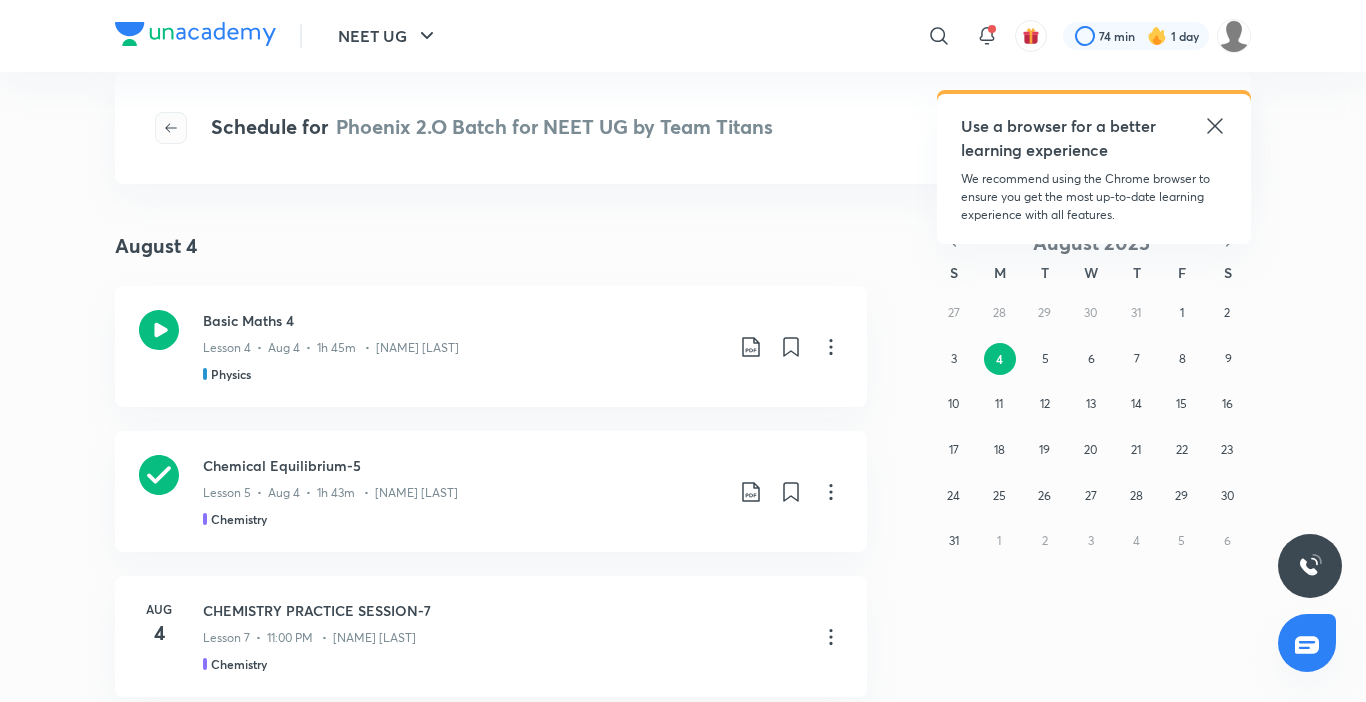 click at bounding box center (171, 128) 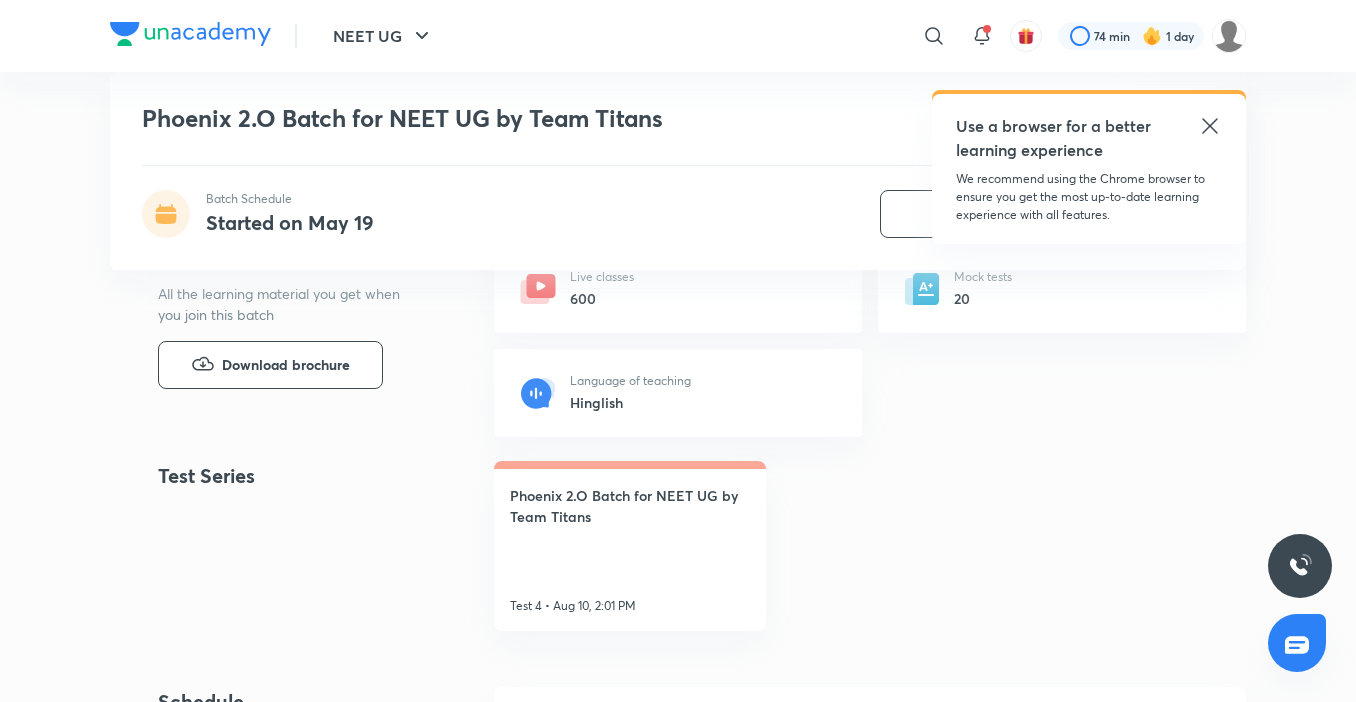 scroll, scrollTop: 841, scrollLeft: 0, axis: vertical 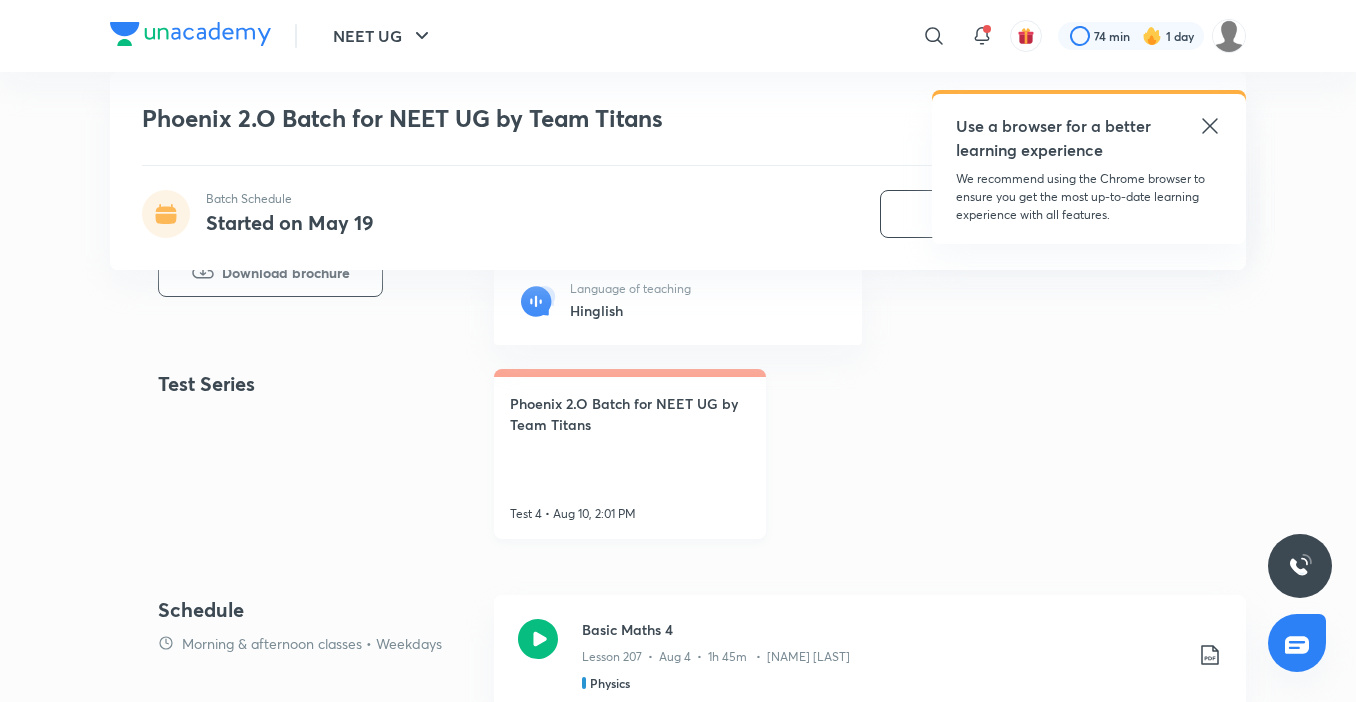 click on "Phoenix 2.O Batch for NEET UG by Team Titans Test 4 • Aug 10, 2:01 PM" at bounding box center [630, 454] 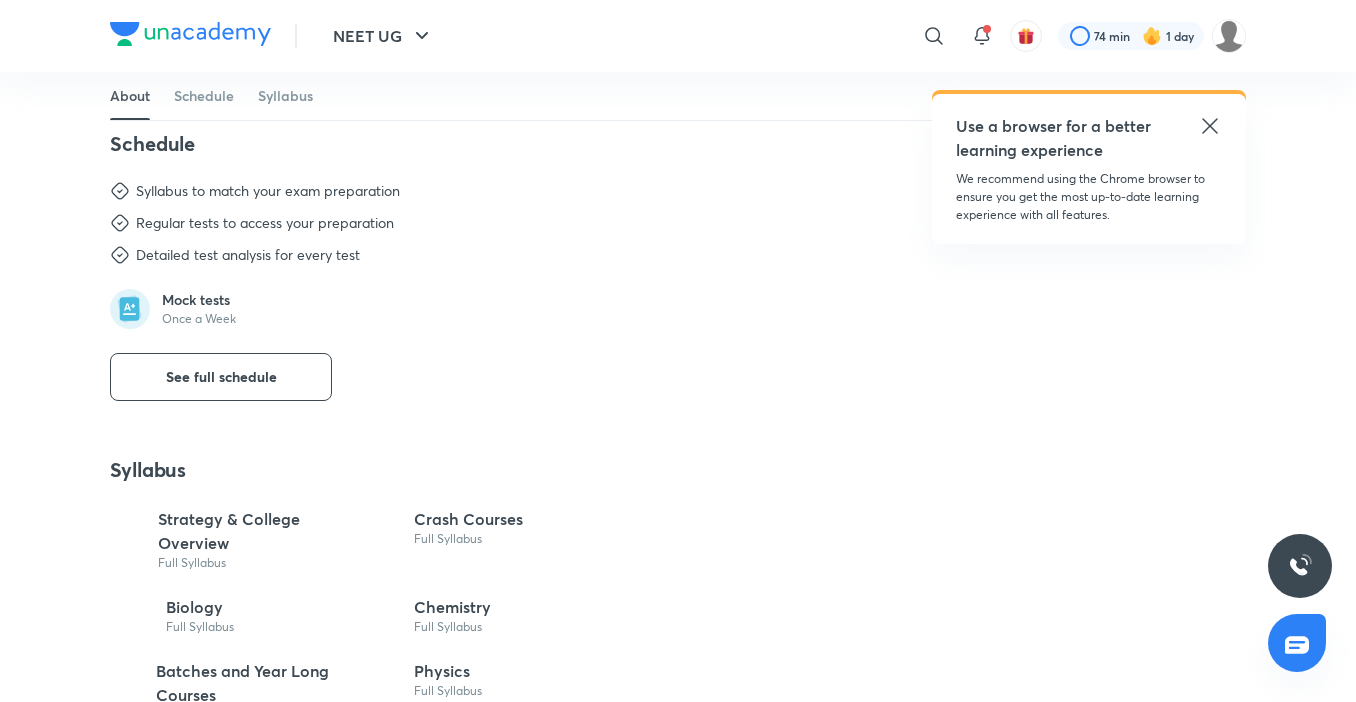 scroll, scrollTop: 0, scrollLeft: 0, axis: both 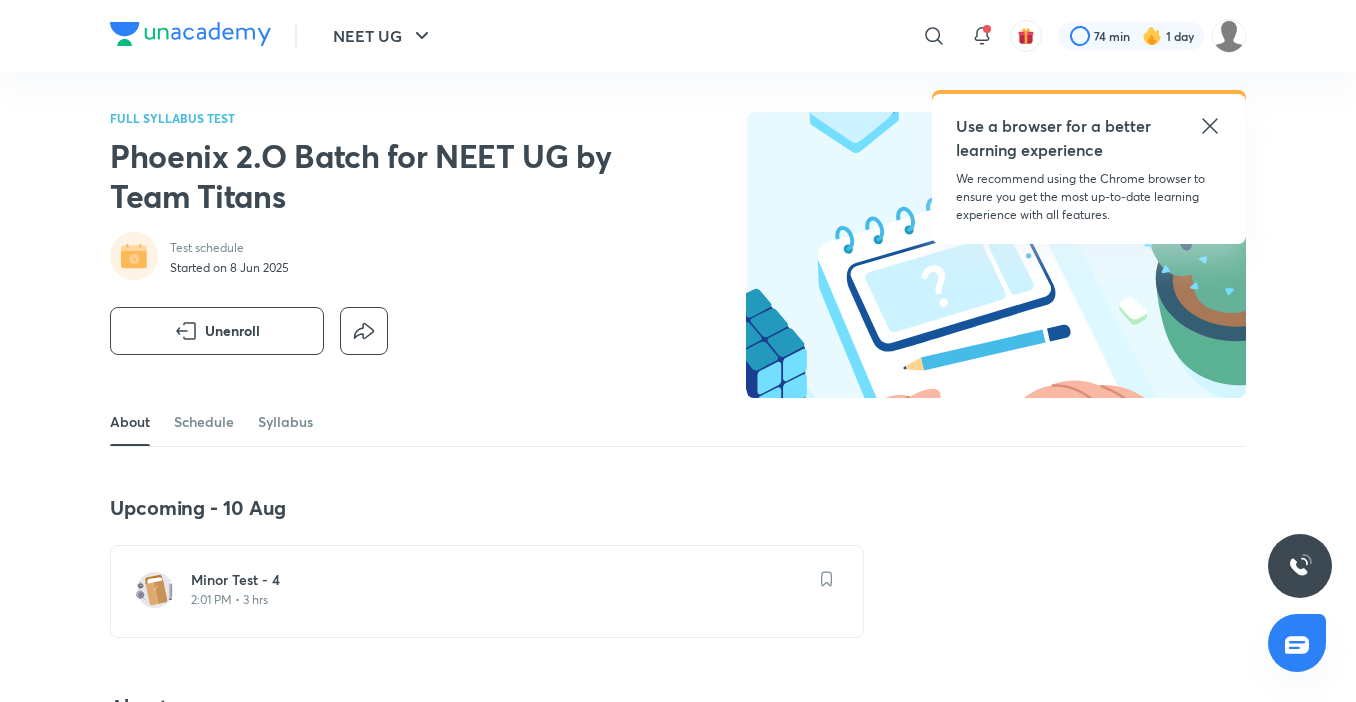 click on "Minor Test - 4 2:01 PM • 3 hrs" at bounding box center [499, 591] 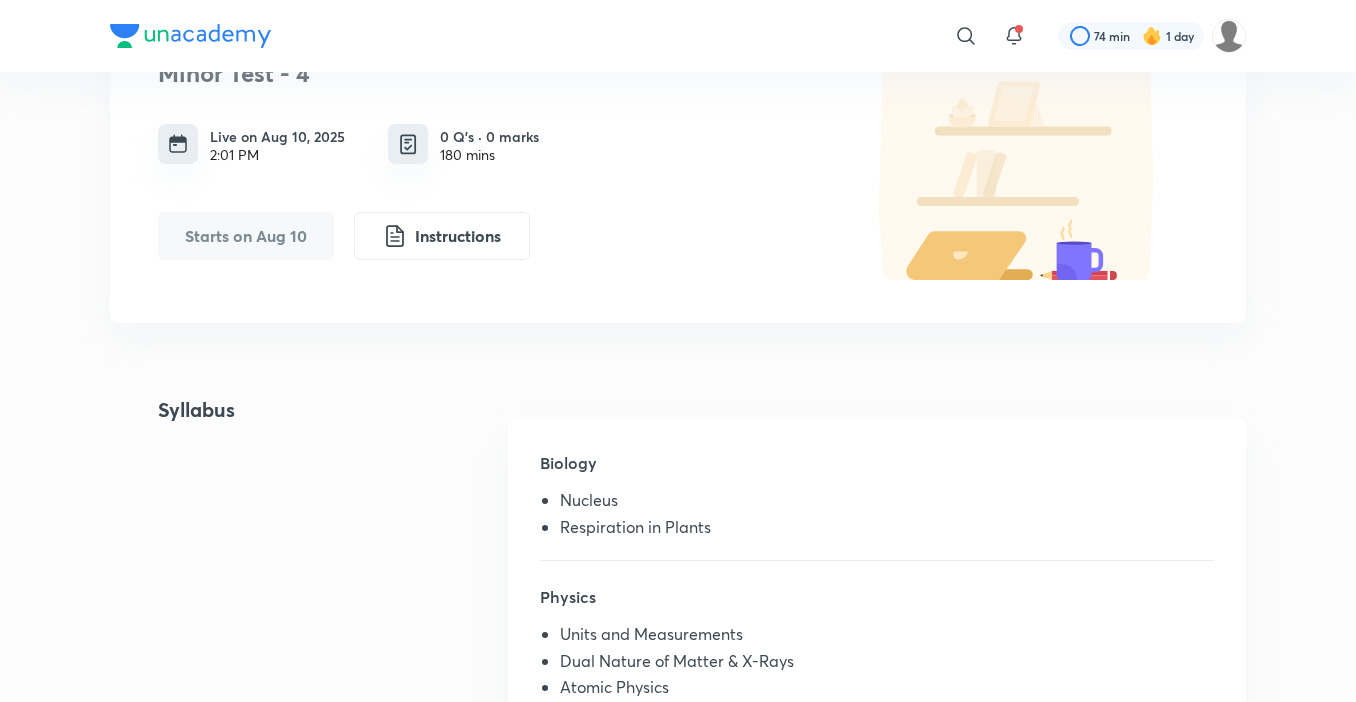 scroll, scrollTop: 160, scrollLeft: 0, axis: vertical 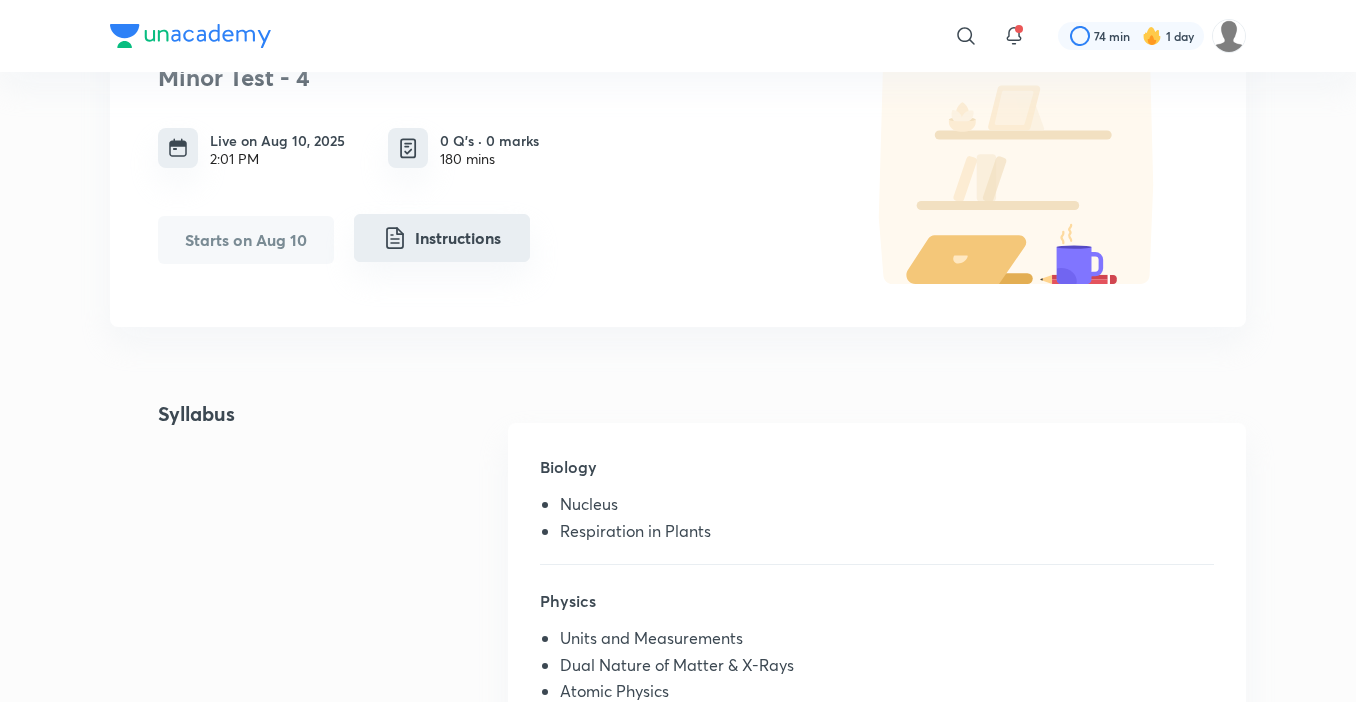 click on "Instructions" at bounding box center [442, 238] 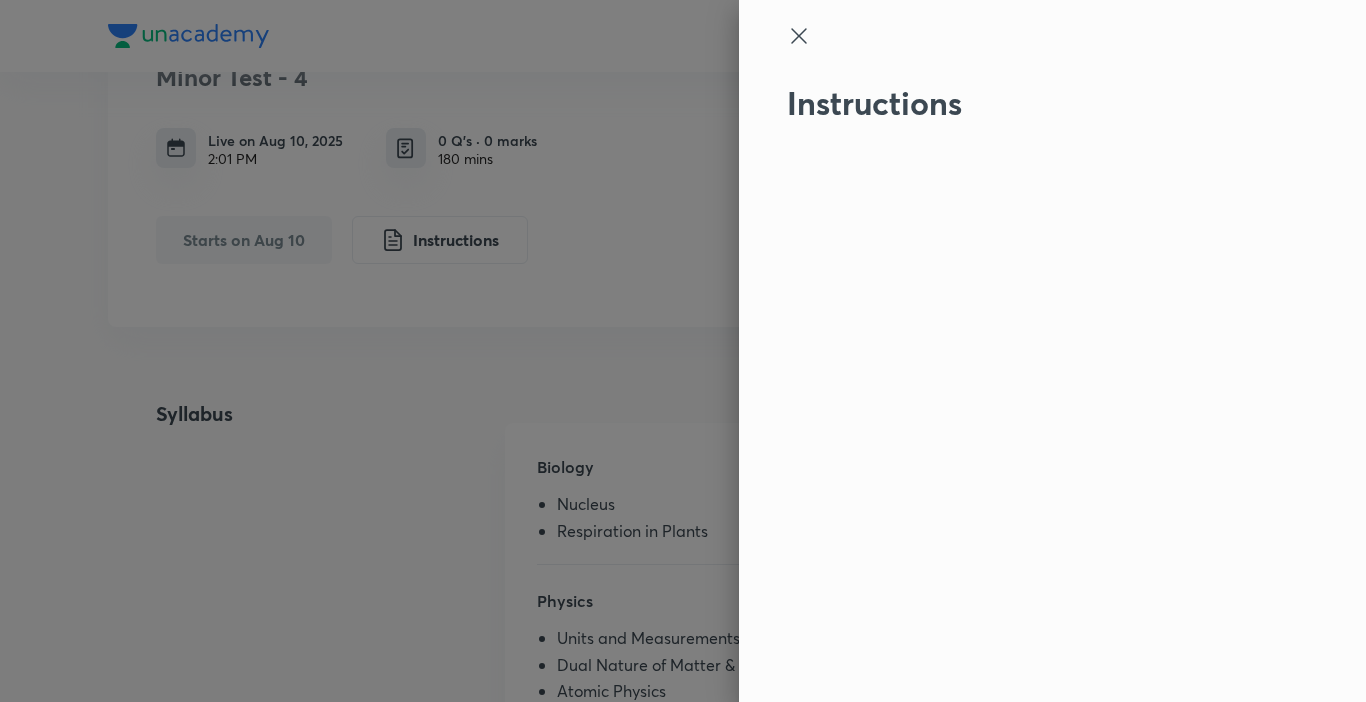 click 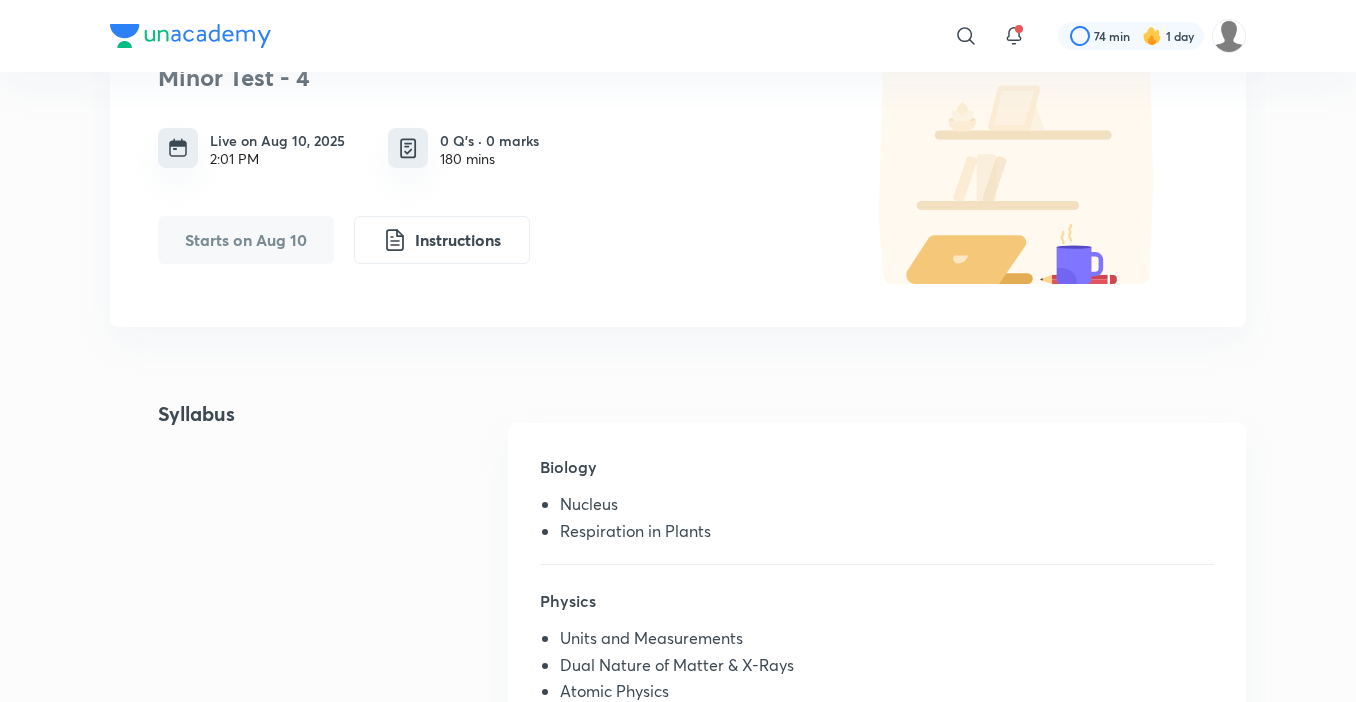 type 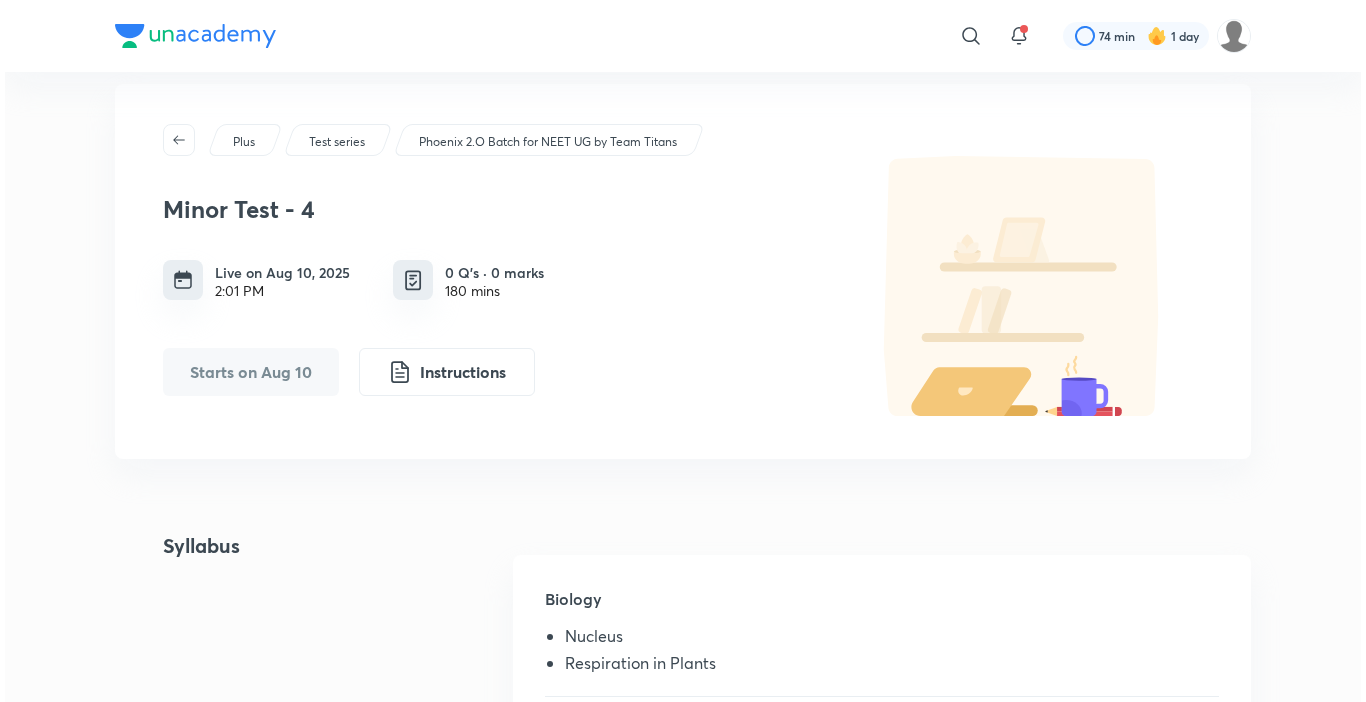 scroll, scrollTop: 0, scrollLeft: 0, axis: both 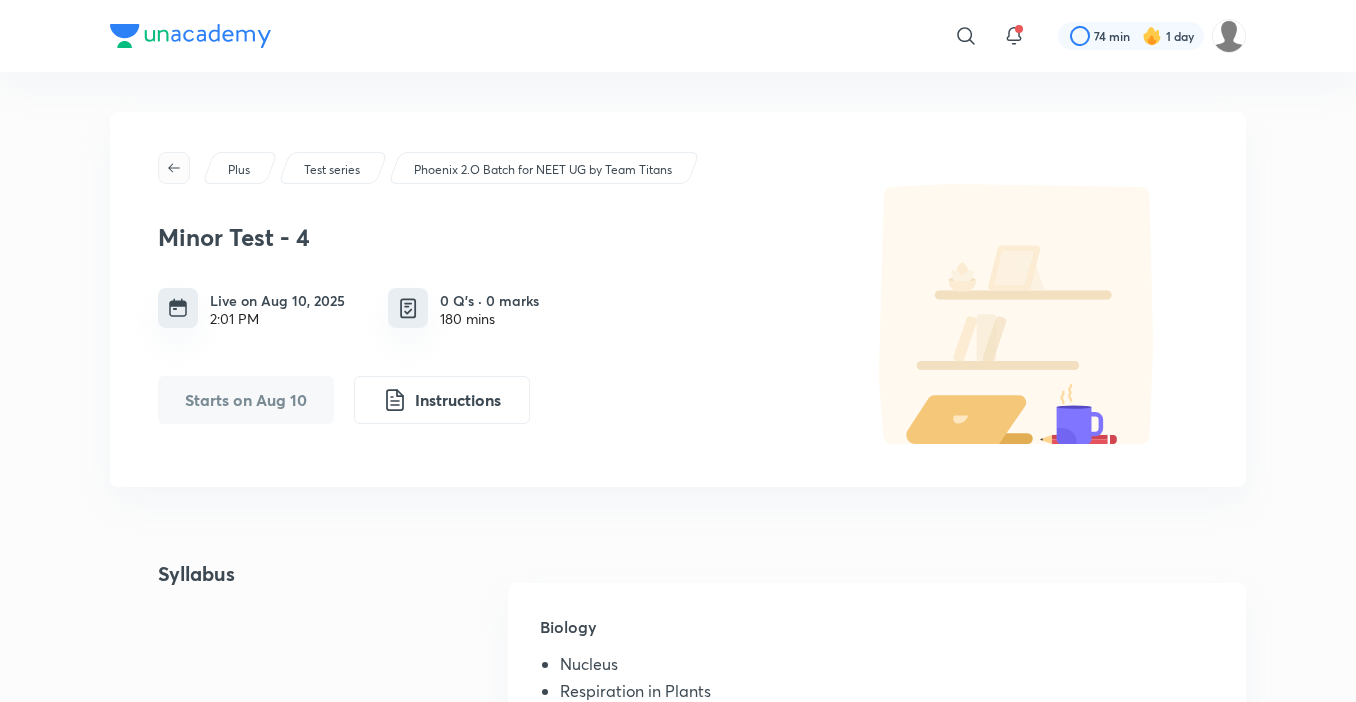 click 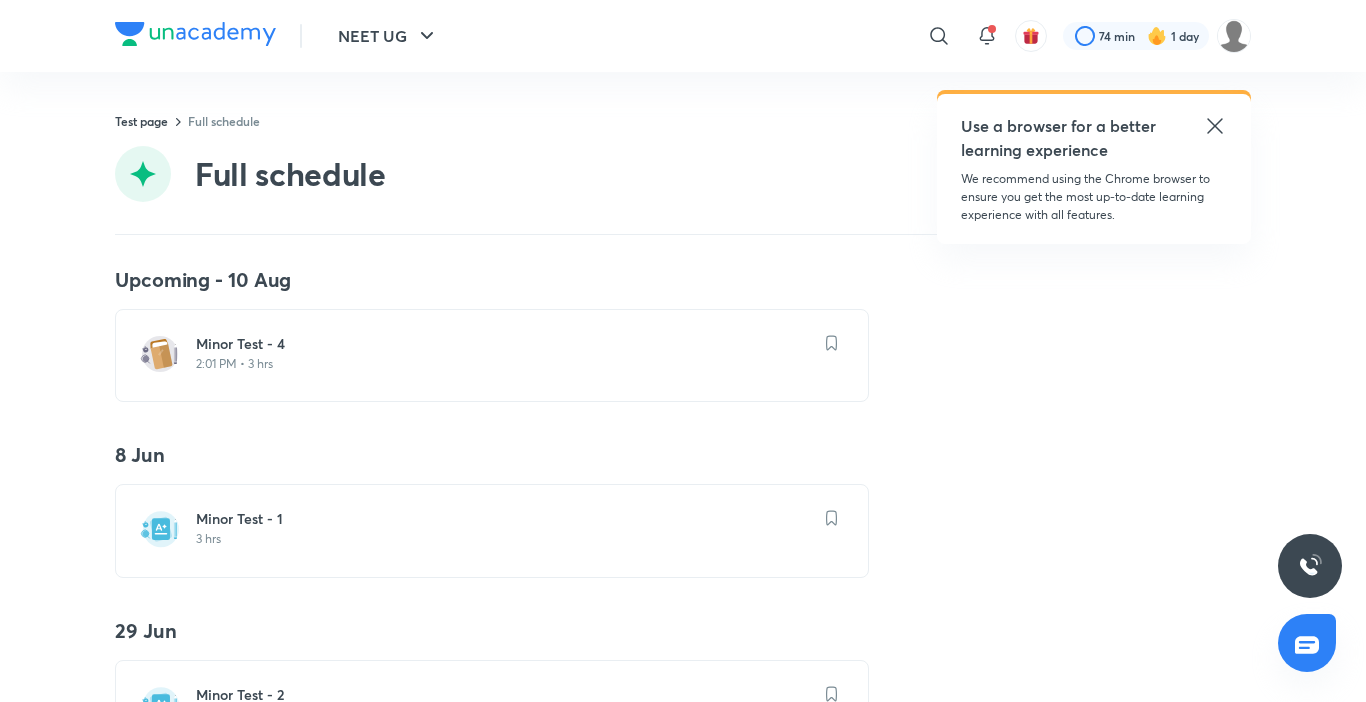 click at bounding box center [143, 174] 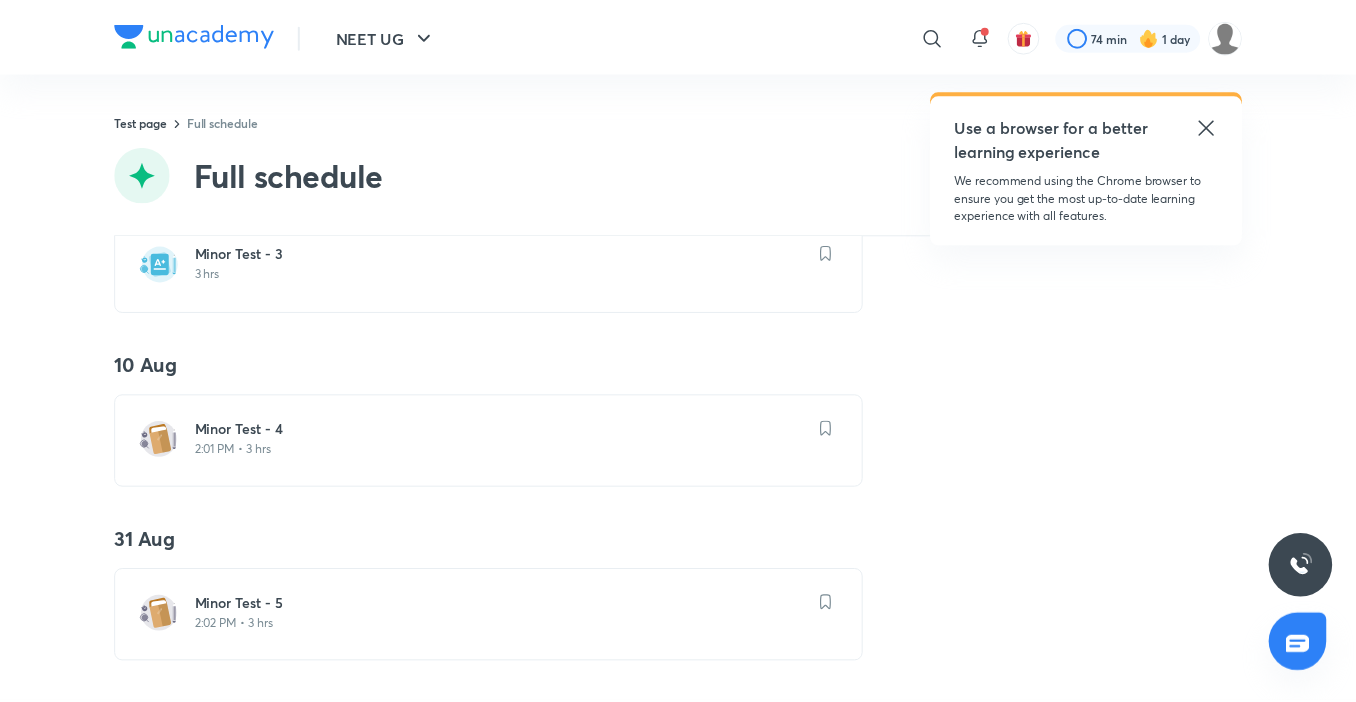 scroll, scrollTop: 632, scrollLeft: 0, axis: vertical 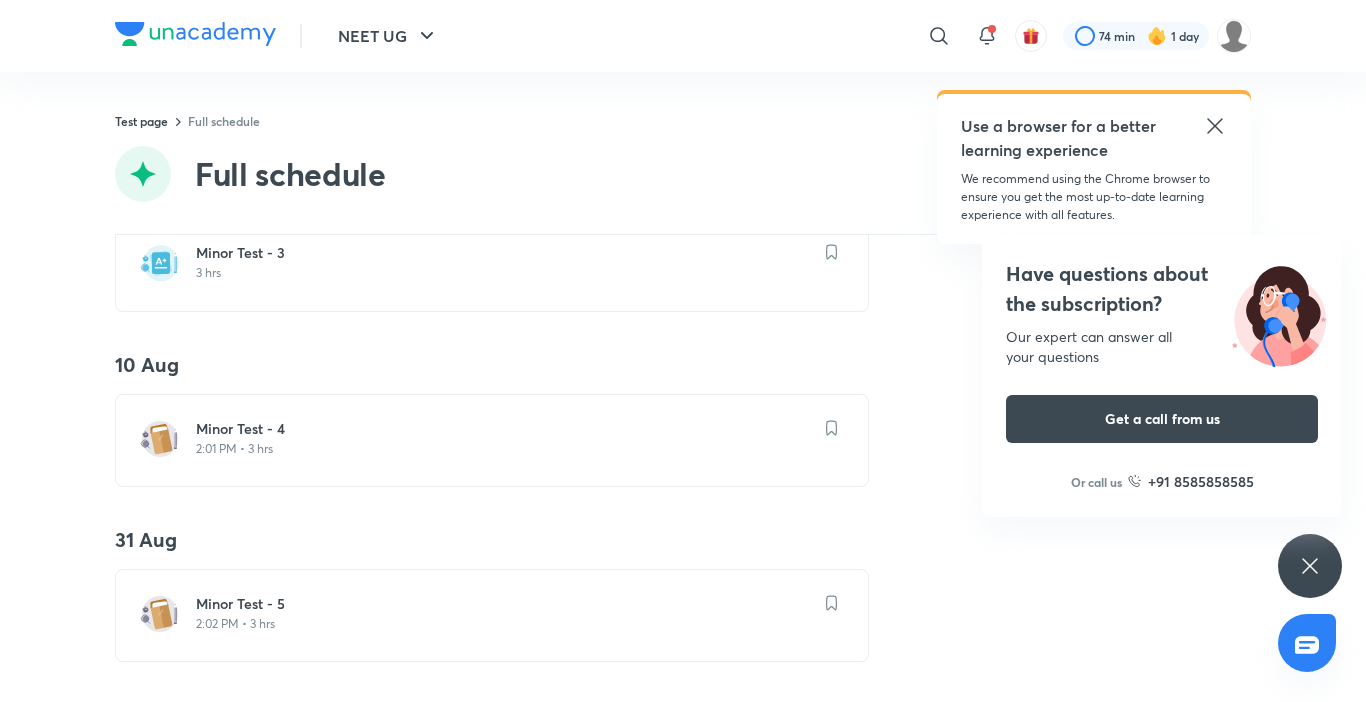 click on "2:01 PM • 3 hrs" at bounding box center [504, 449] 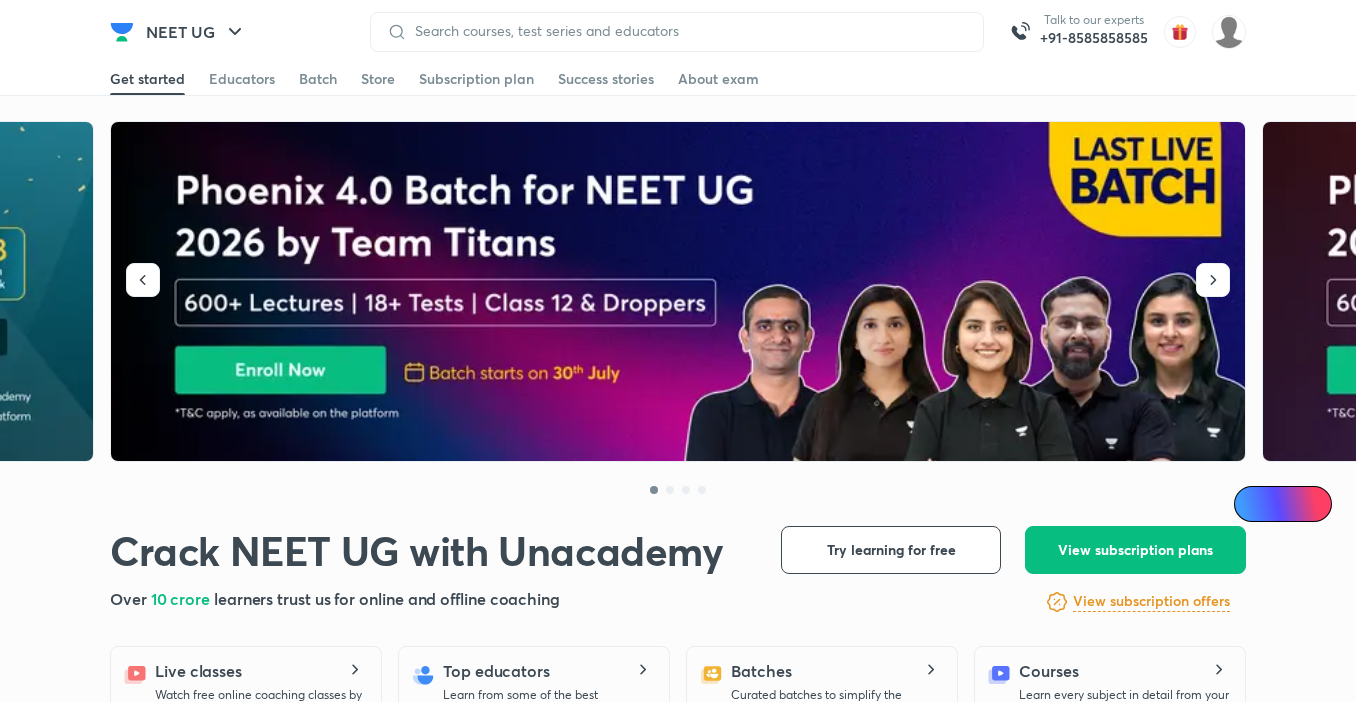 scroll, scrollTop: 0, scrollLeft: 0, axis: both 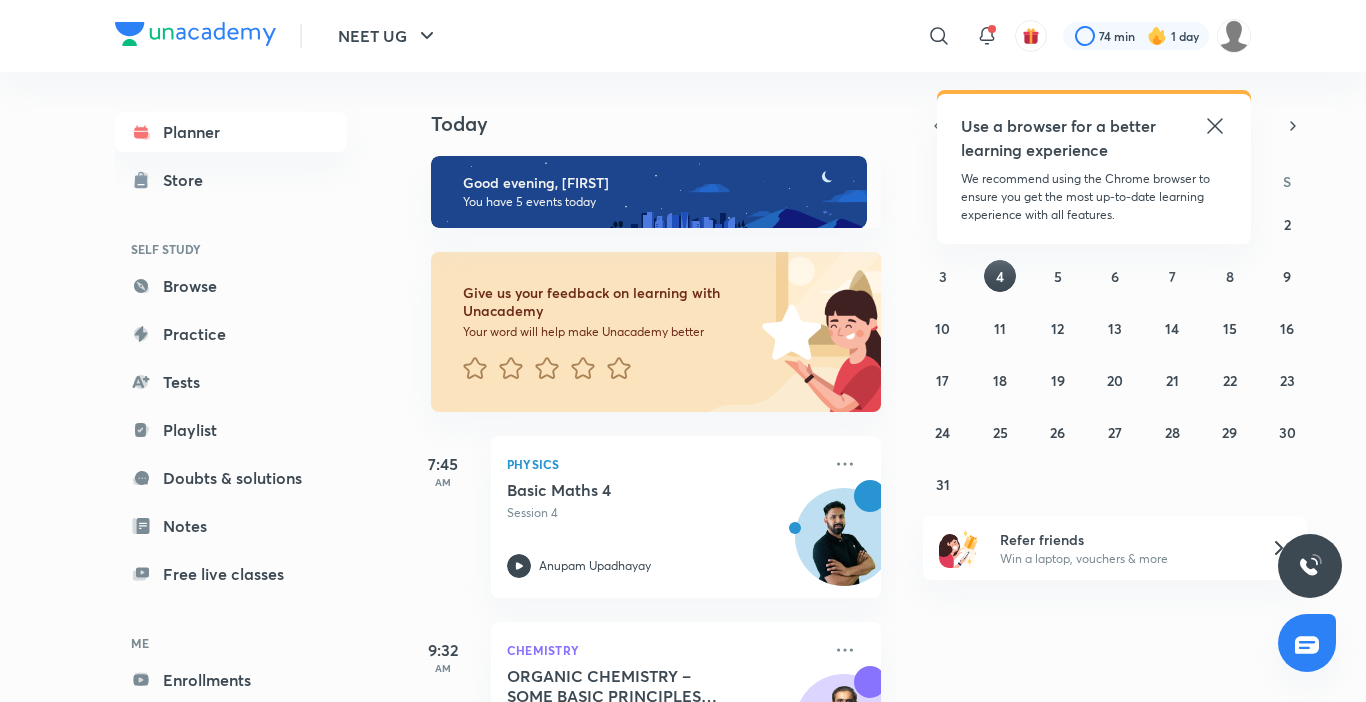 click 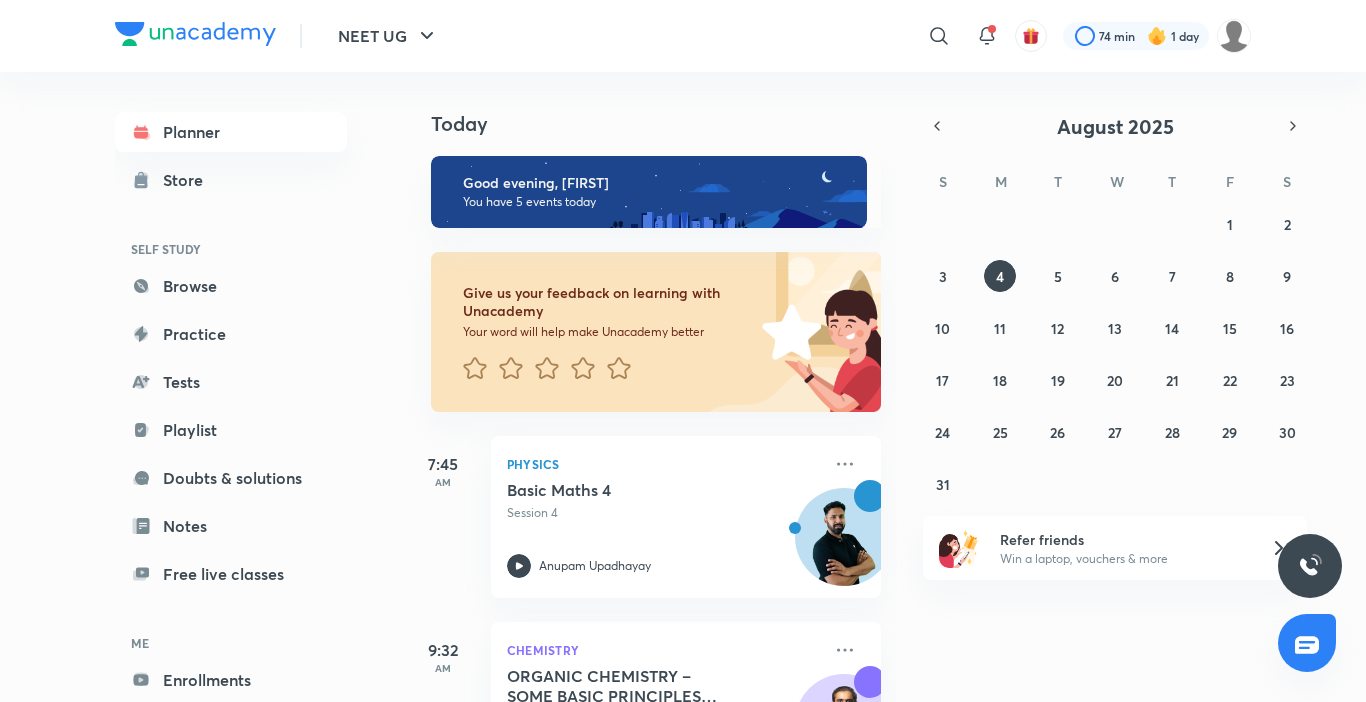 scroll, scrollTop: 123, scrollLeft: 0, axis: vertical 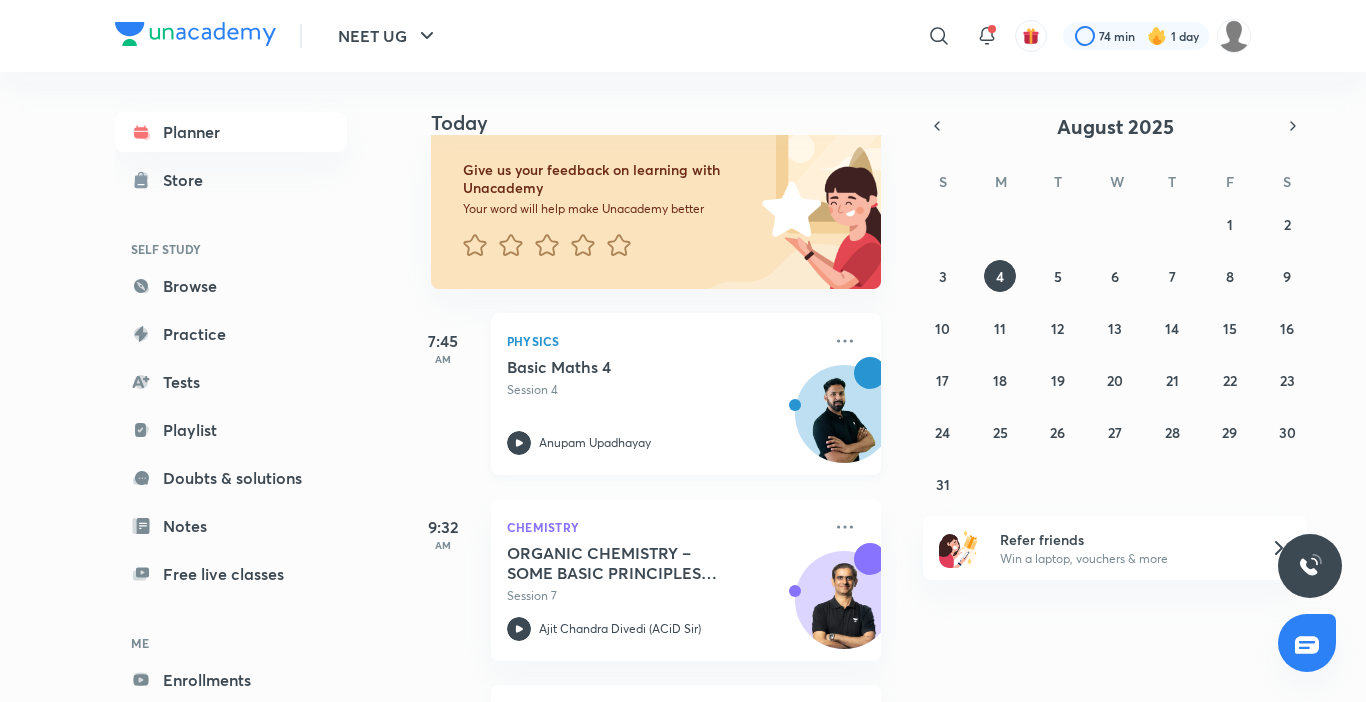 click 